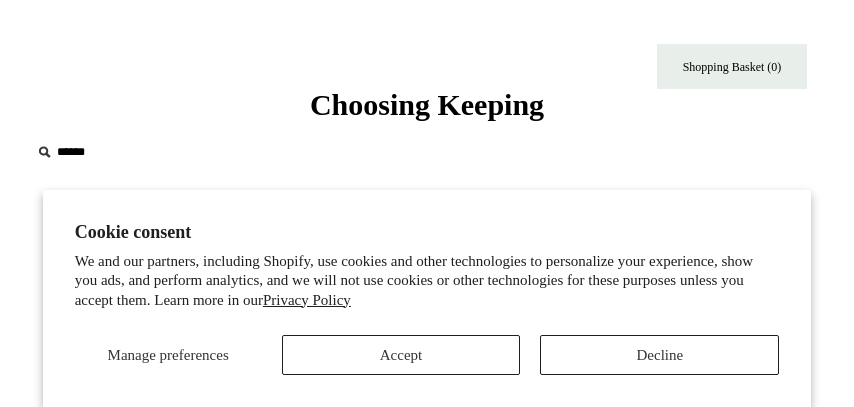 scroll, scrollTop: 0, scrollLeft: 0, axis: both 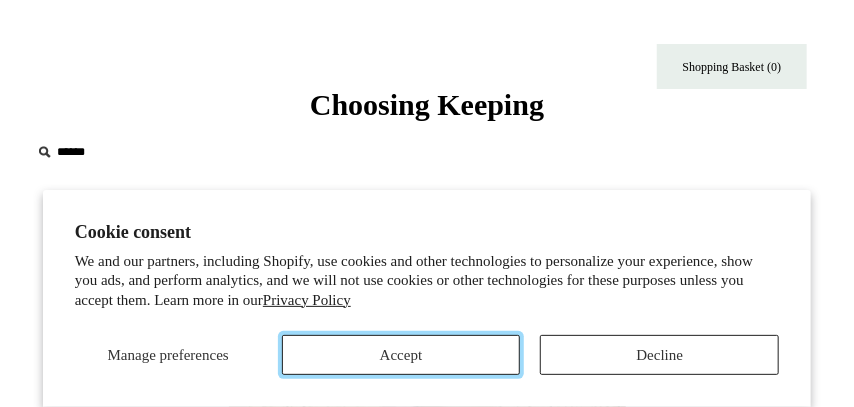 click on "Accept" at bounding box center (401, 355) 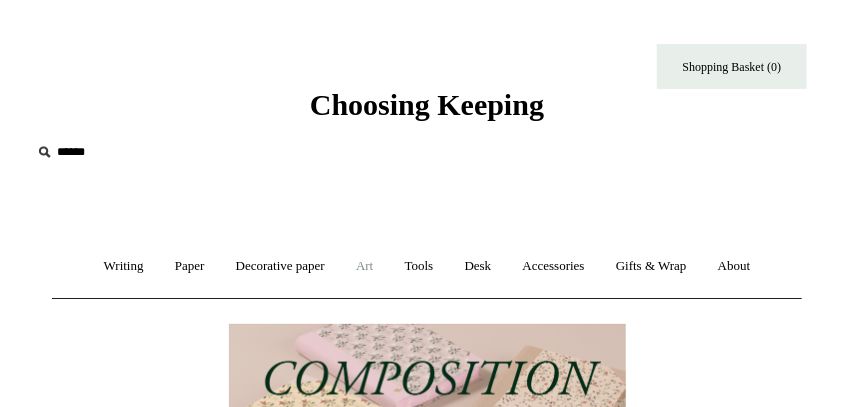 click on "Art +" at bounding box center [364, 266] 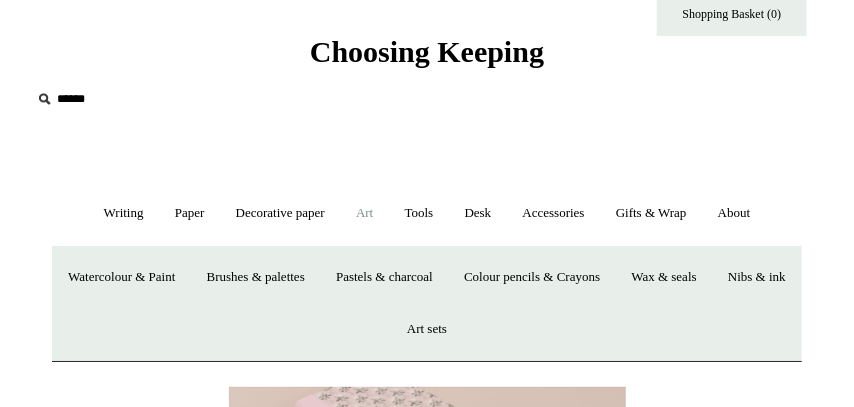 scroll, scrollTop: 106, scrollLeft: 0, axis: vertical 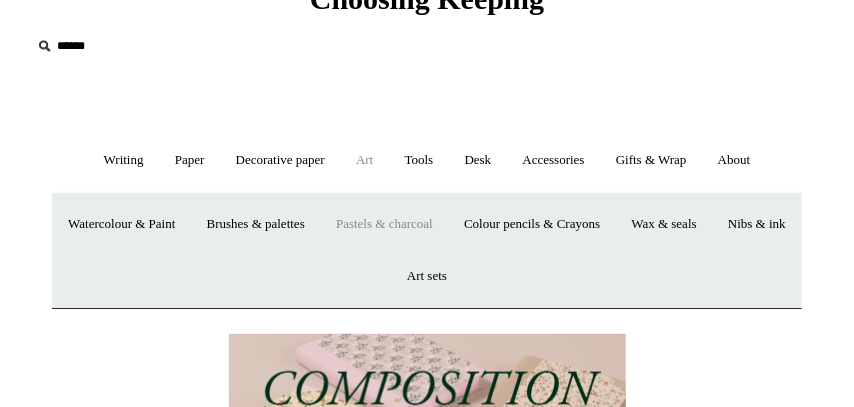 click on "Pastels & charcoal" at bounding box center [384, 224] 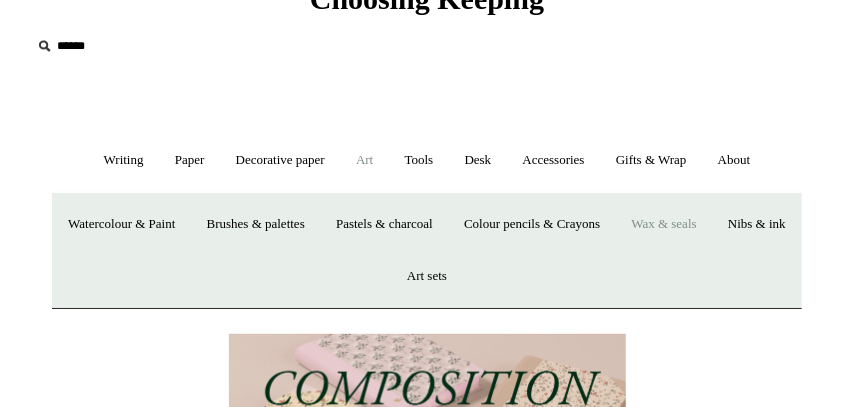click on "Wax & seals" at bounding box center [663, 224] 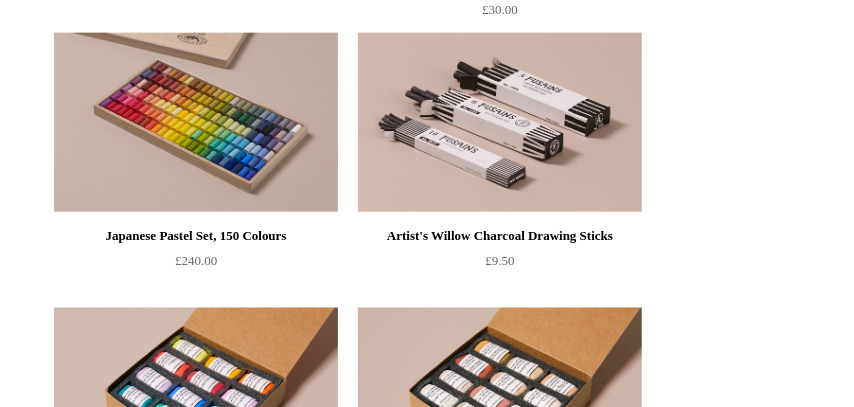 scroll, scrollTop: 851, scrollLeft: 0, axis: vertical 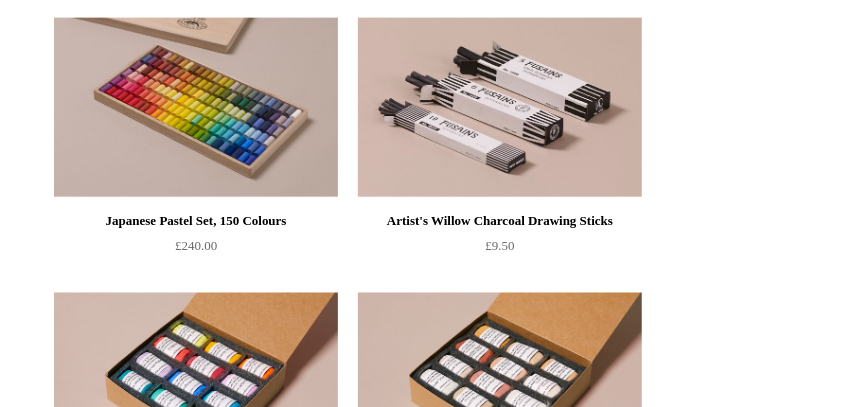 click on "Artist's Willow Charcoal Drawing Sticks" at bounding box center [500, 221] 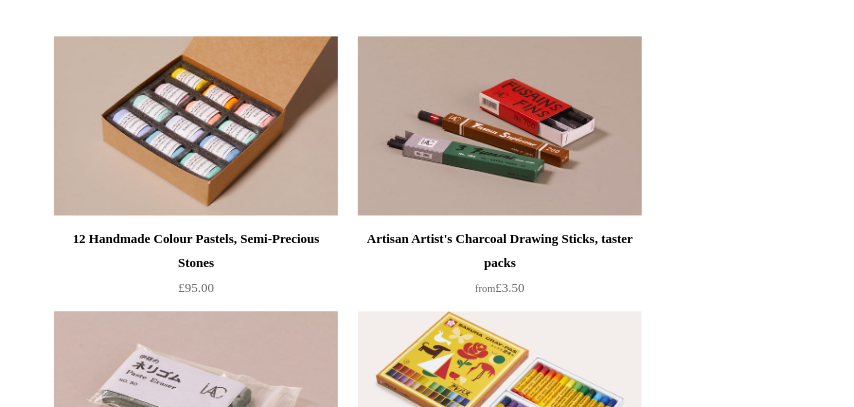 scroll, scrollTop: 1596, scrollLeft: 0, axis: vertical 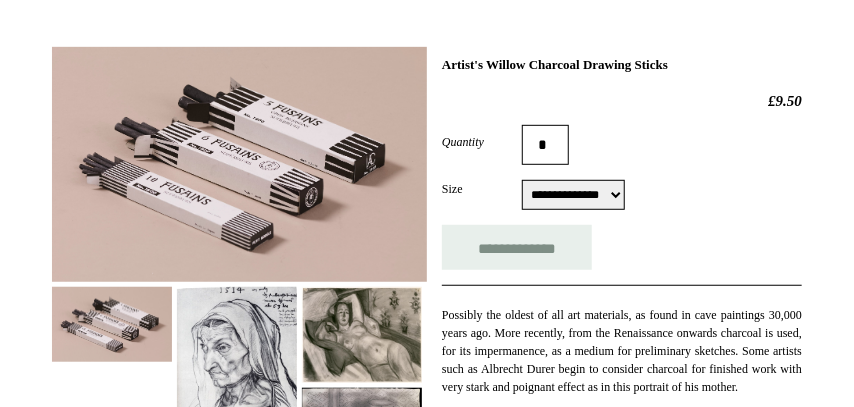 click on "**********" at bounding box center (573, 195) 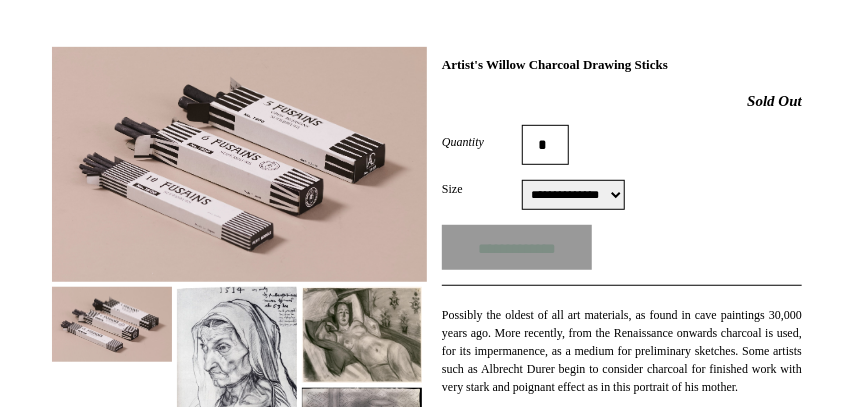 click on "**********" at bounding box center (573, 195) 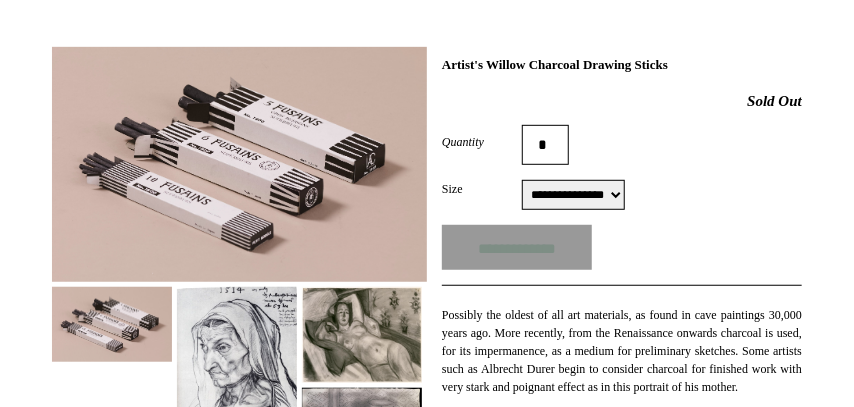 click on "**********" at bounding box center [0, 0] 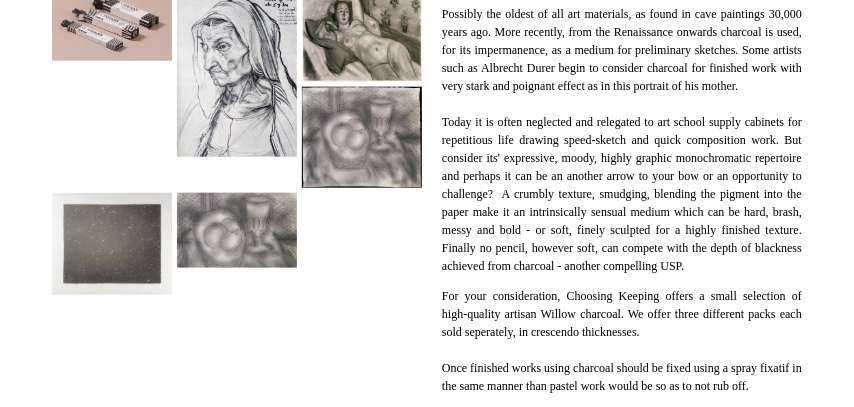 scroll, scrollTop: 638, scrollLeft: 0, axis: vertical 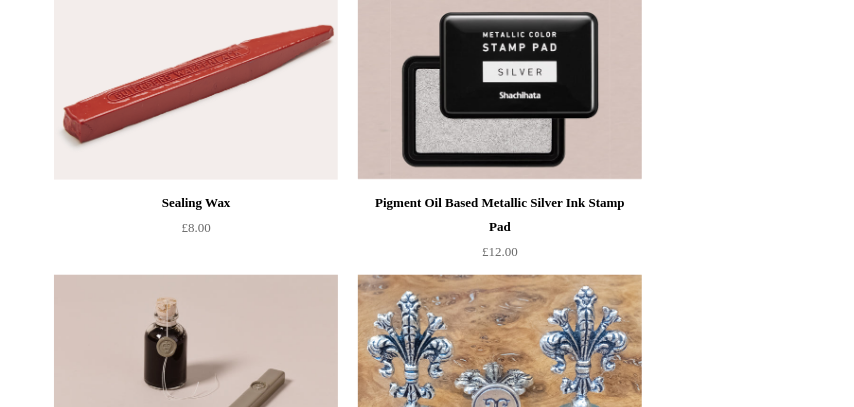 click on "Sealing Wax" at bounding box center [196, 203] 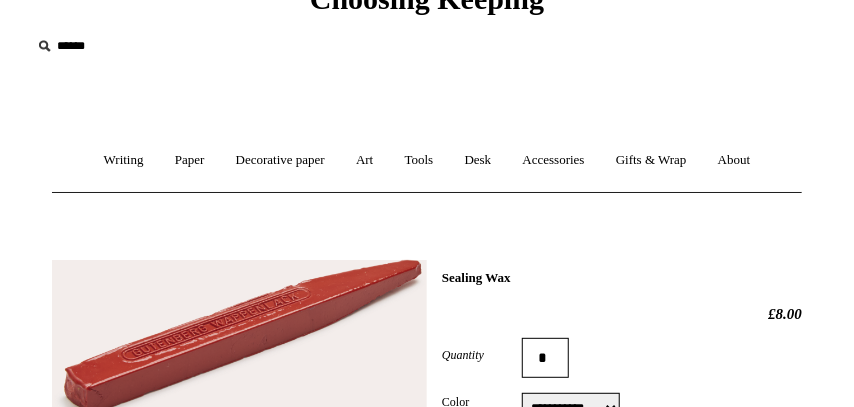 scroll, scrollTop: 0, scrollLeft: 0, axis: both 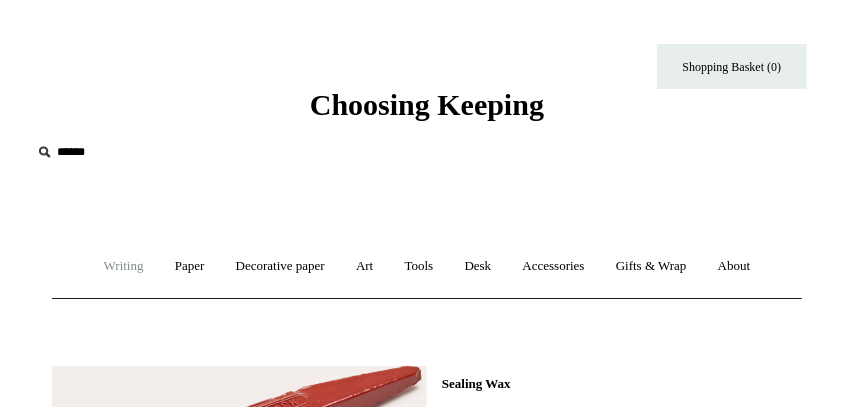 click on "Writing +" at bounding box center [124, 266] 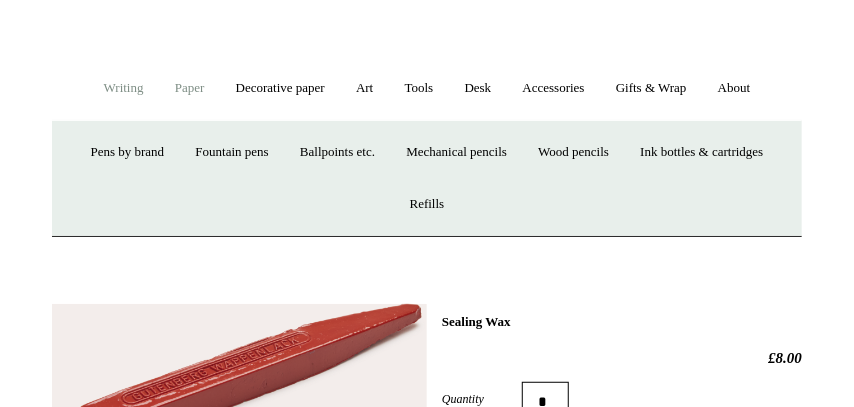 scroll, scrollTop: 212, scrollLeft: 0, axis: vertical 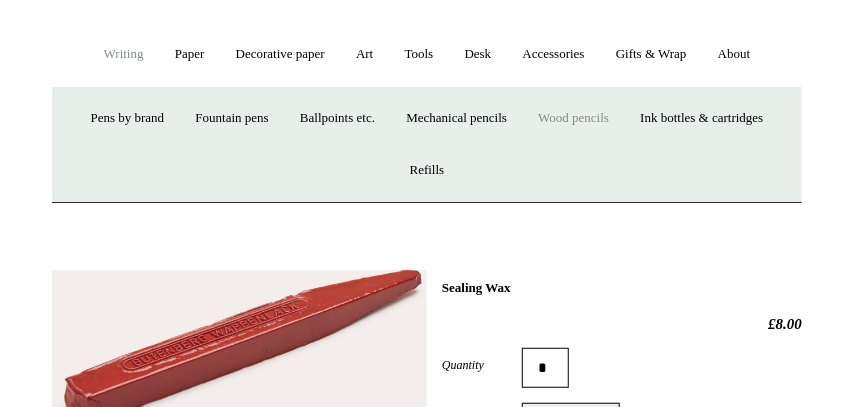 click on "Wood pencils +" at bounding box center (573, 118) 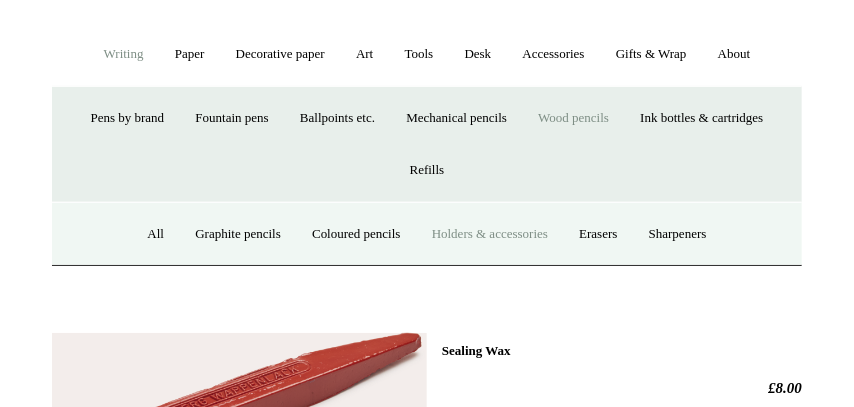 click on "Holders & accessories" at bounding box center (490, 234) 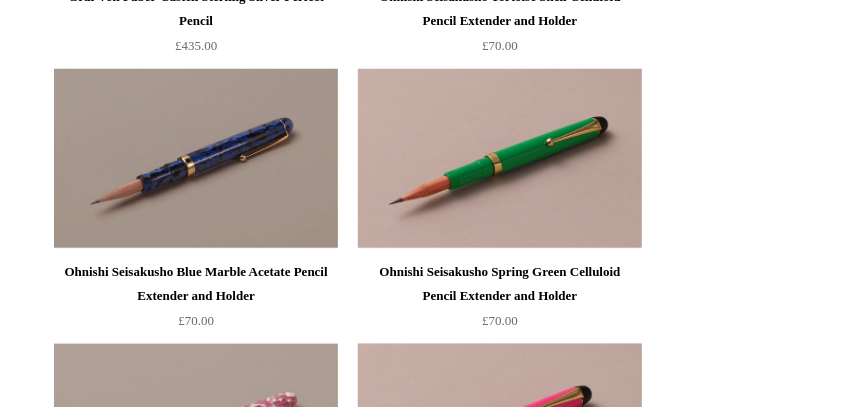 scroll, scrollTop: 0, scrollLeft: 0, axis: both 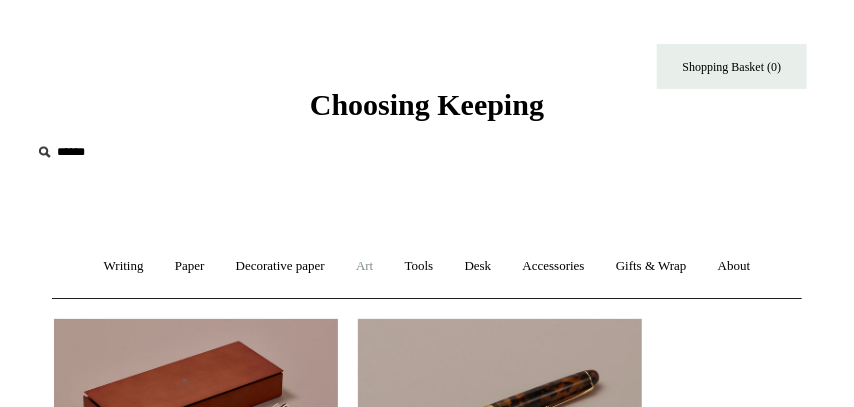 click on "Art +" at bounding box center (364, 266) 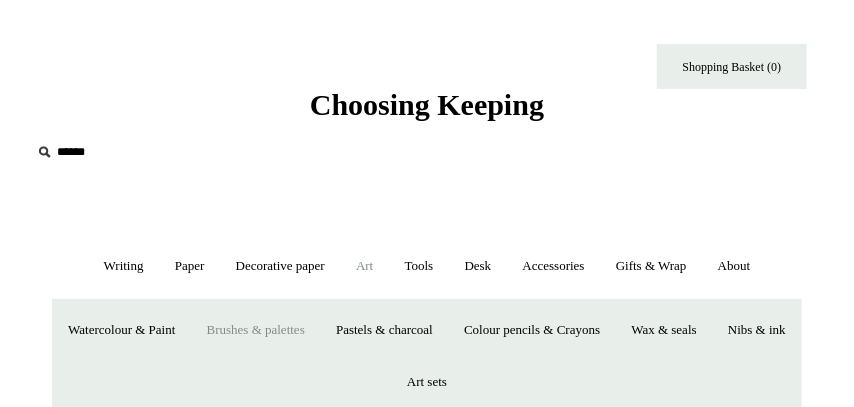 click on "Brushes & palettes" at bounding box center (256, 330) 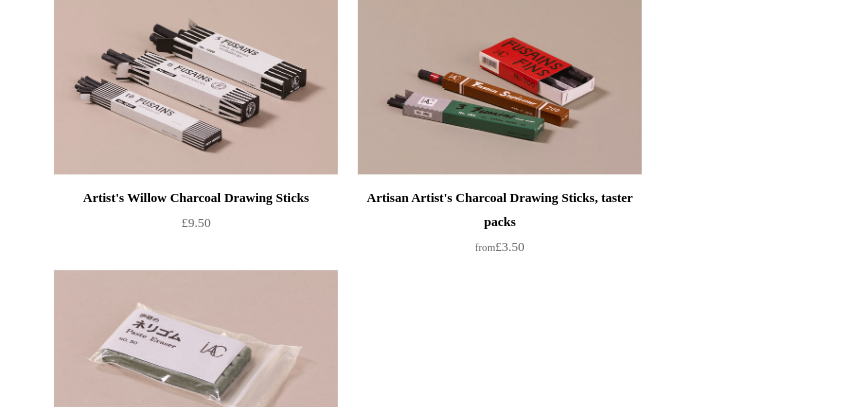 scroll, scrollTop: 1702, scrollLeft: 0, axis: vertical 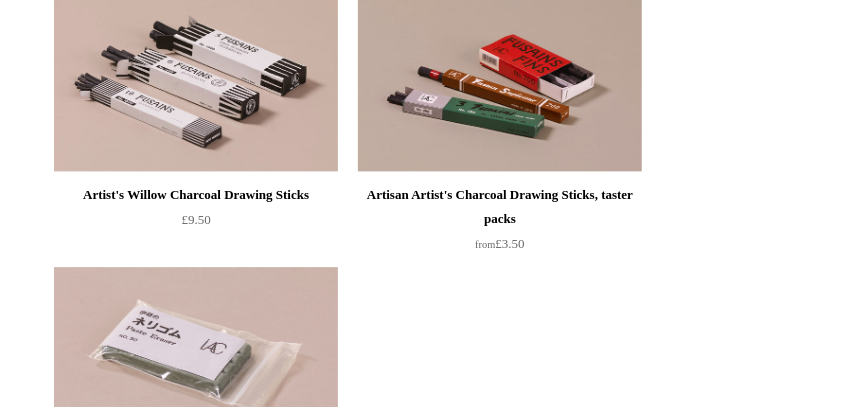 click on "Artisan Artist's Charcoal Drawing Sticks, taster packs" at bounding box center [500, 207] 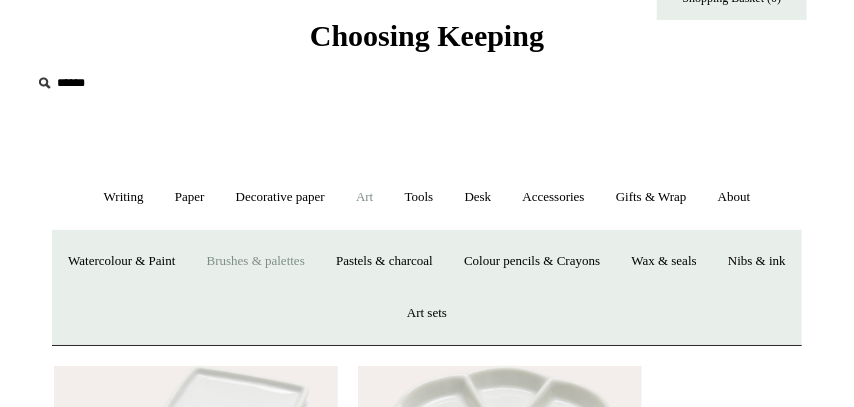 scroll, scrollTop: 106, scrollLeft: 0, axis: vertical 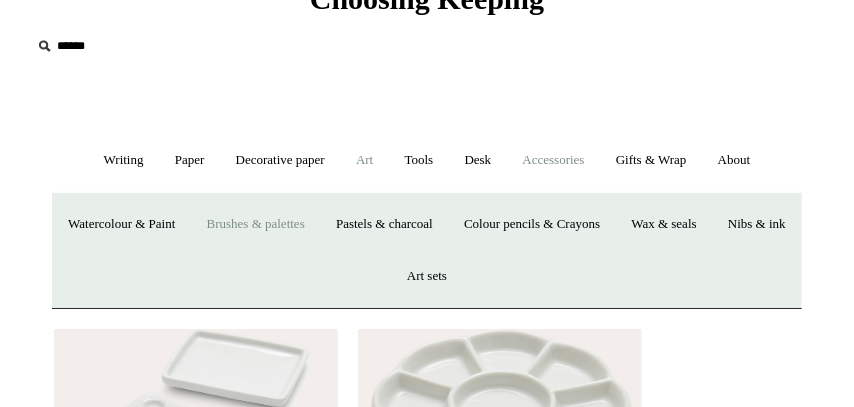 click on "Accessories +" at bounding box center (554, 160) 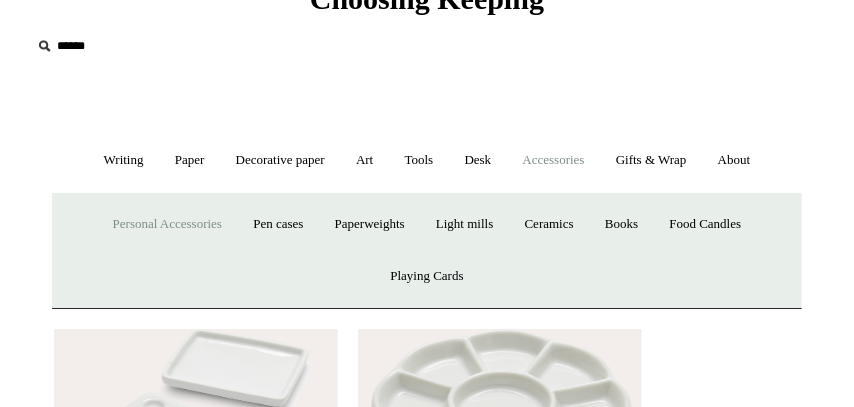 click on "Personal Accessories +" at bounding box center [167, 224] 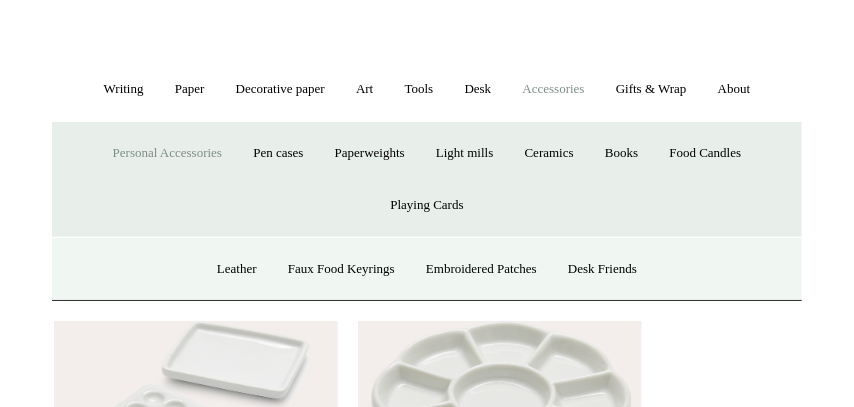 scroll, scrollTop: 212, scrollLeft: 0, axis: vertical 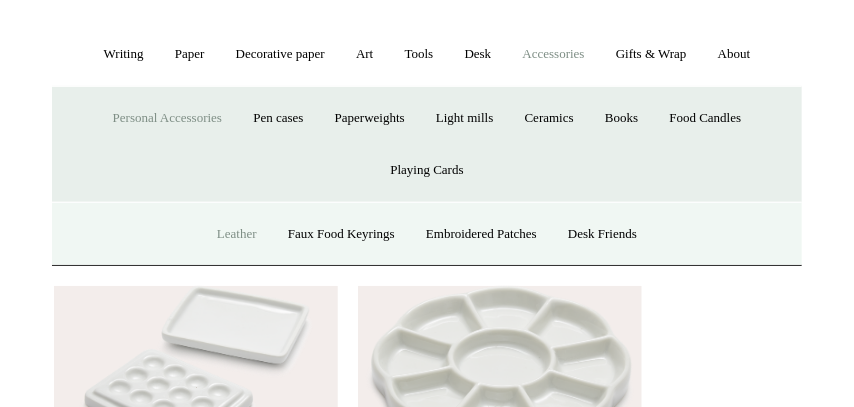 click on "Leather" at bounding box center (237, 234) 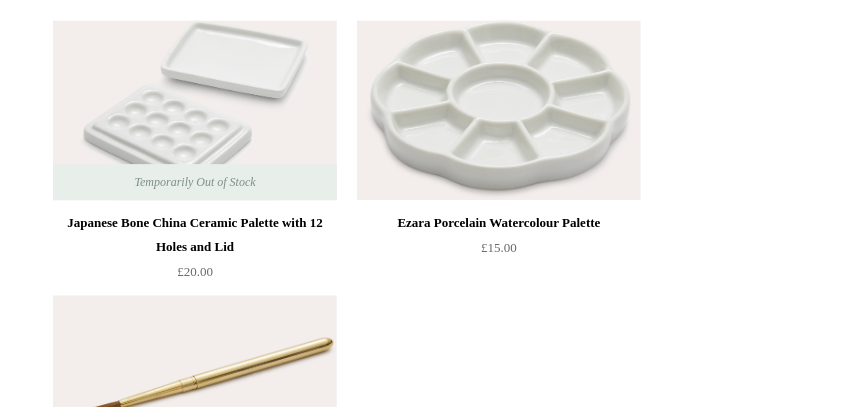 scroll, scrollTop: 1702, scrollLeft: 0, axis: vertical 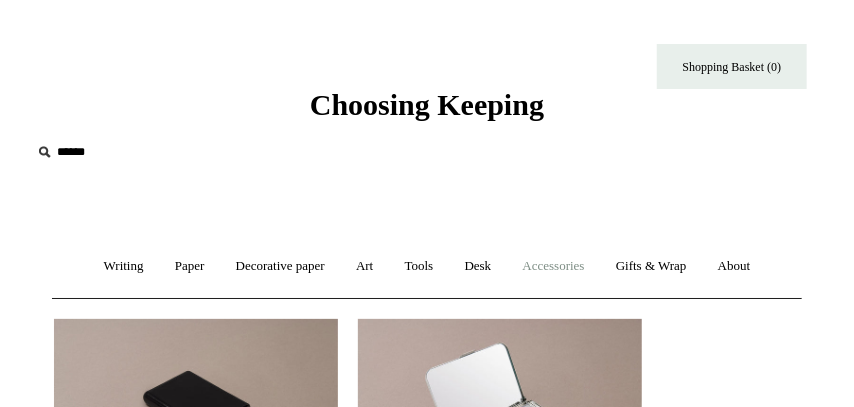 click on "Accessories +" at bounding box center (554, 266) 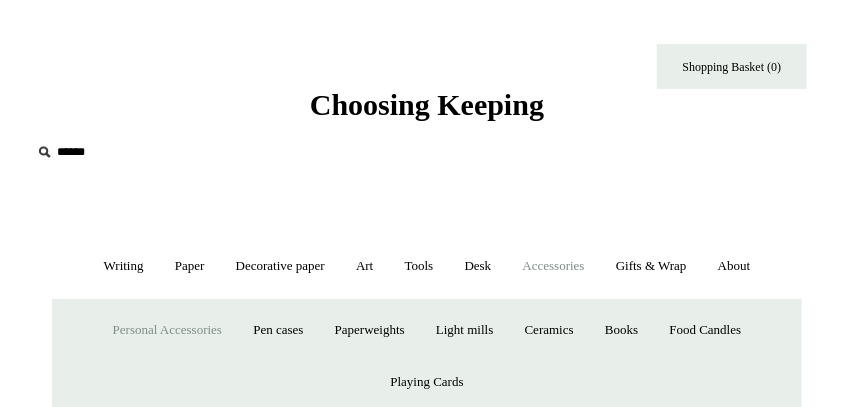 click on "Personal Accessories +" at bounding box center (167, 330) 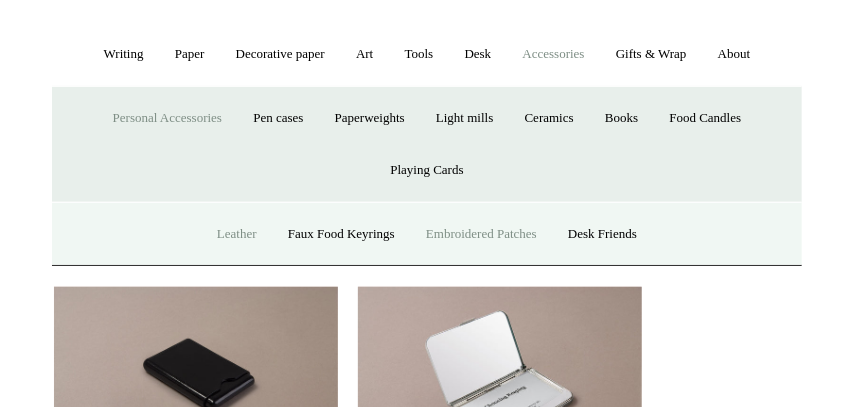 click on "Embroidered Patches" at bounding box center [481, 234] 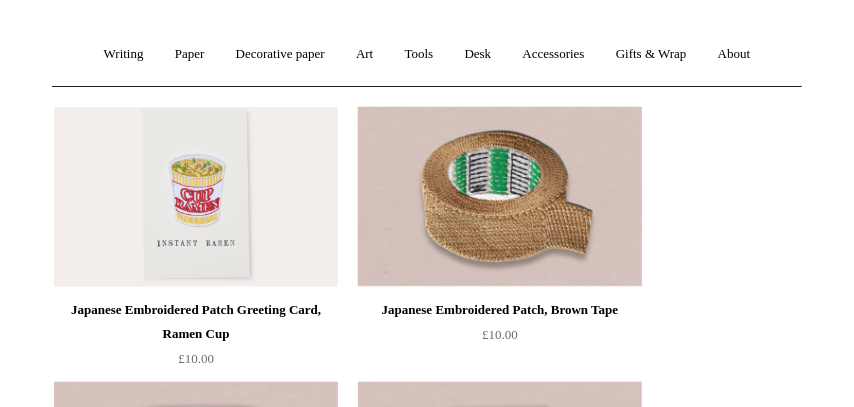 scroll, scrollTop: 0, scrollLeft: 0, axis: both 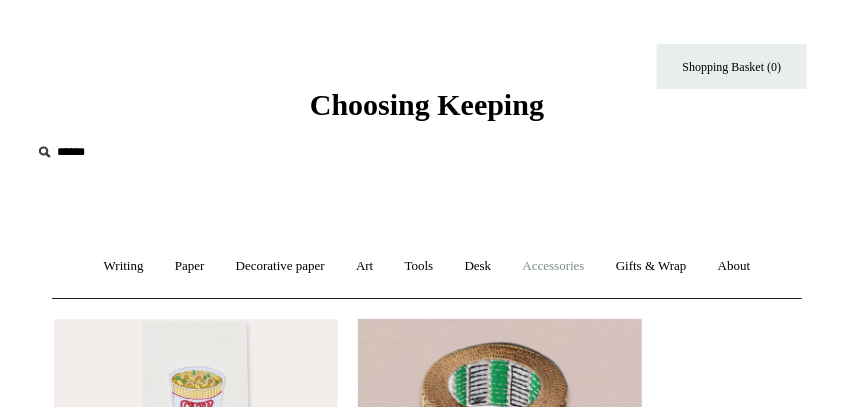 click on "Accessories +" at bounding box center (554, 266) 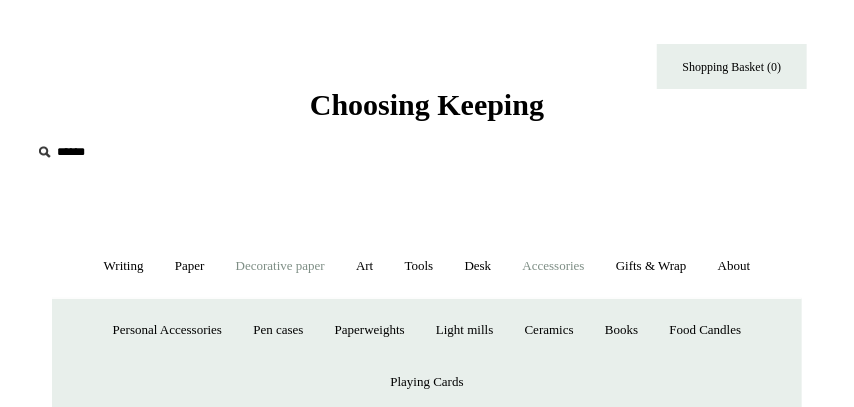 click on "Decorative paper +" at bounding box center [280, 266] 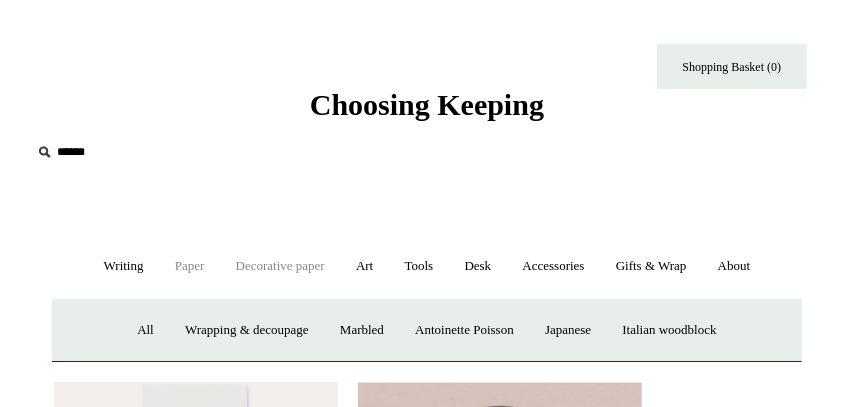 click on "Paper +" at bounding box center (190, 266) 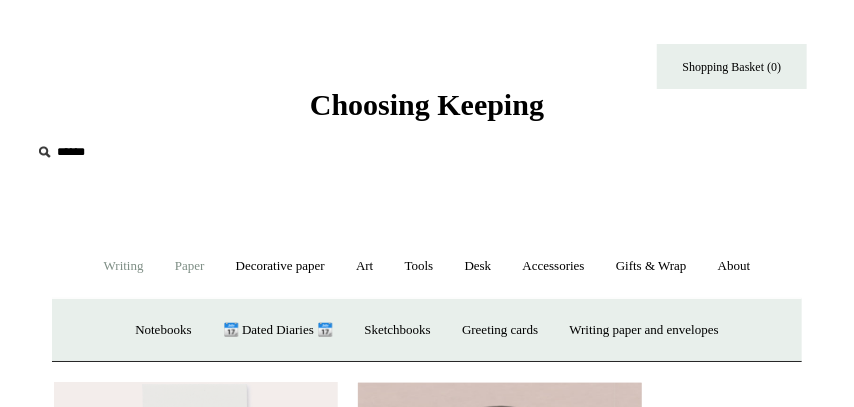 click on "Writing +" at bounding box center [124, 266] 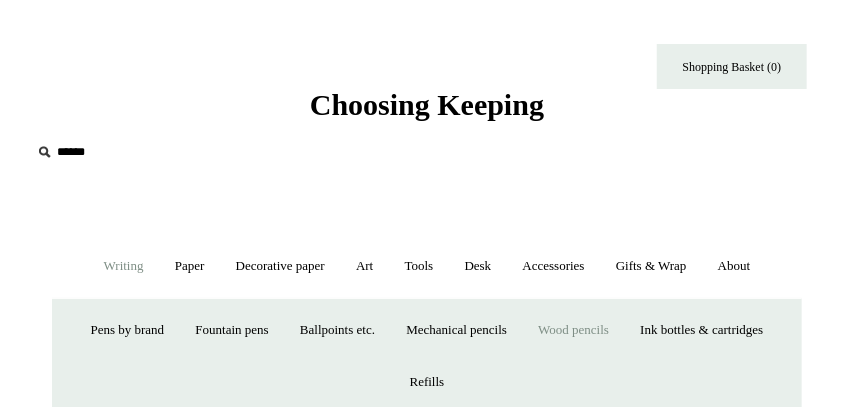 click on "Wood pencils +" at bounding box center [573, 330] 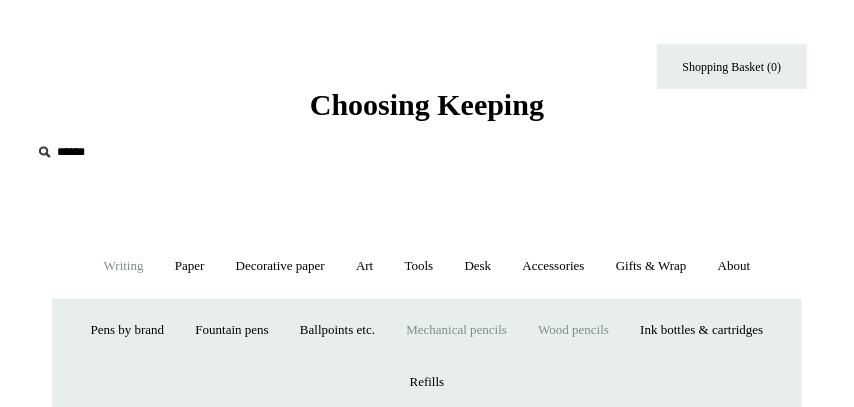 click on "Mechanical pencils +" at bounding box center [456, 330] 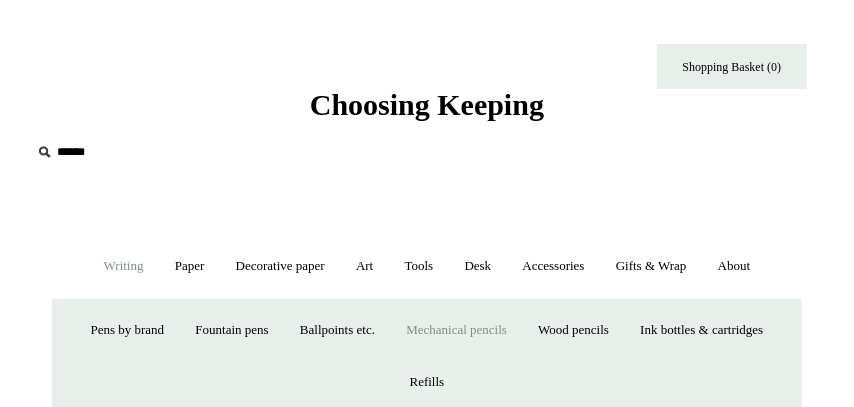 click on "Mechanical pencils -" at bounding box center (456, 330) 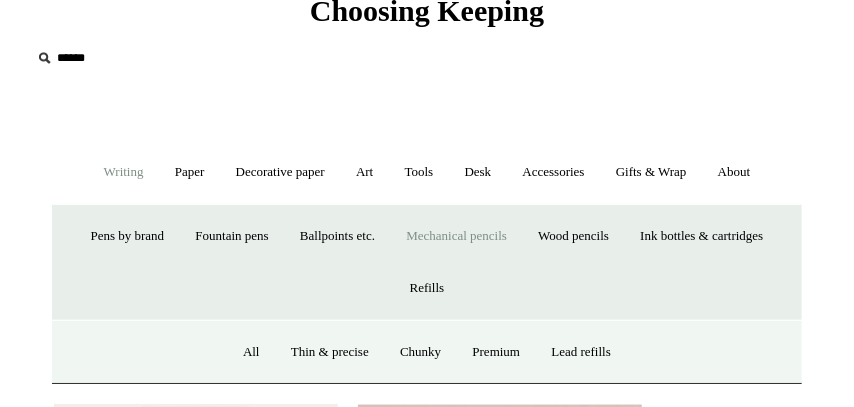 scroll, scrollTop: 212, scrollLeft: 0, axis: vertical 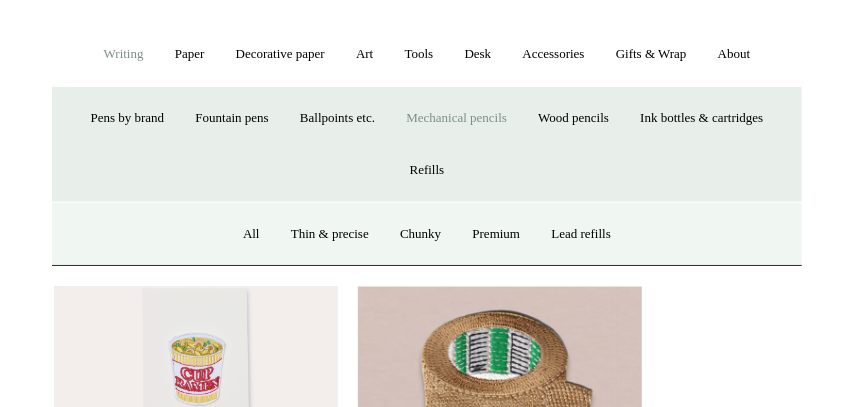 click on "Mechanical pencils -" at bounding box center (456, 118) 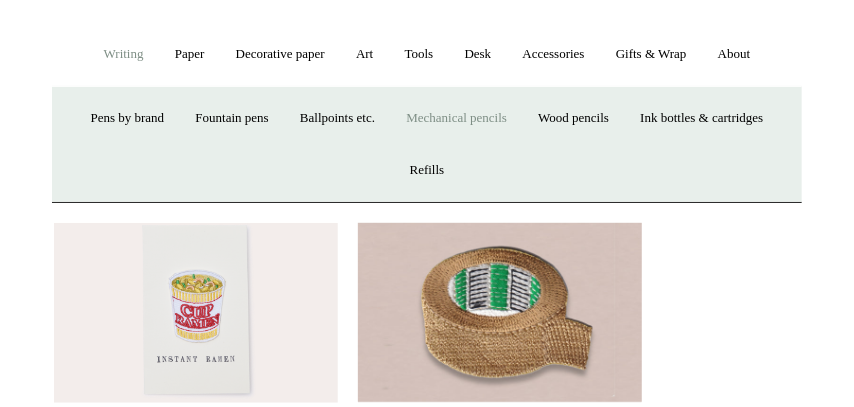 click on "Mechanical pencils +" at bounding box center [456, 118] 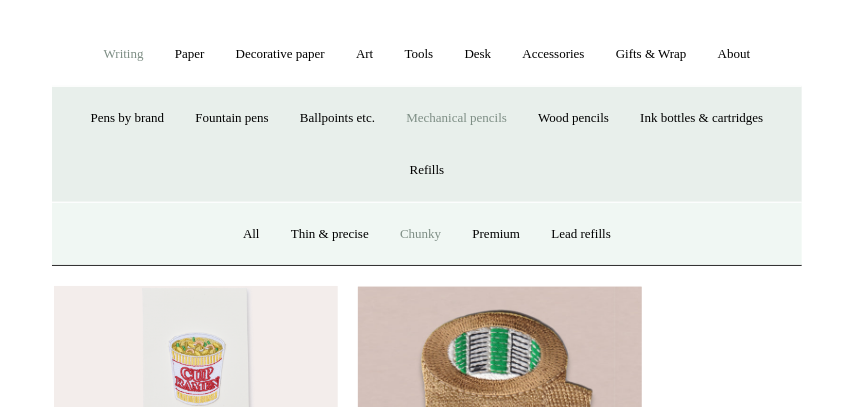 click on "Chunky" at bounding box center [420, 234] 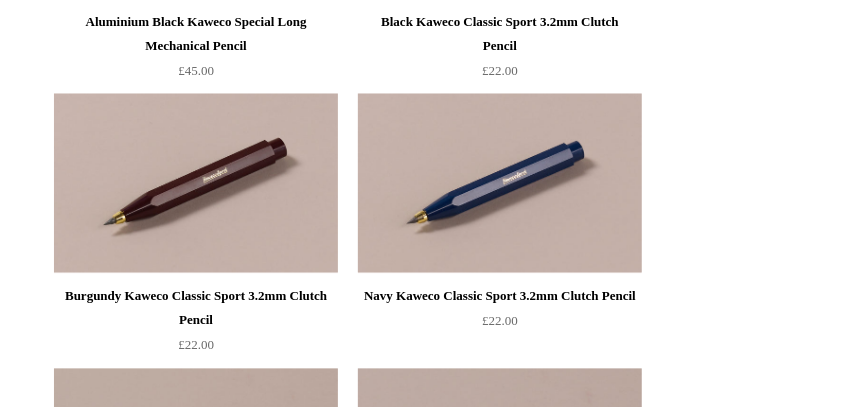scroll, scrollTop: 1064, scrollLeft: 0, axis: vertical 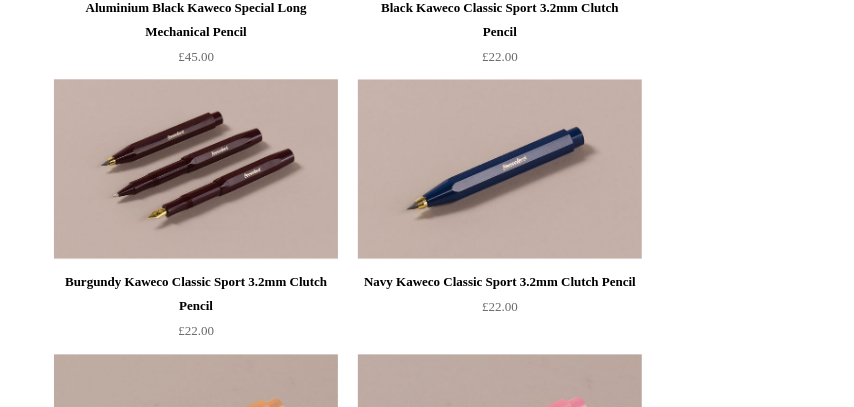 click at bounding box center (196, 170) 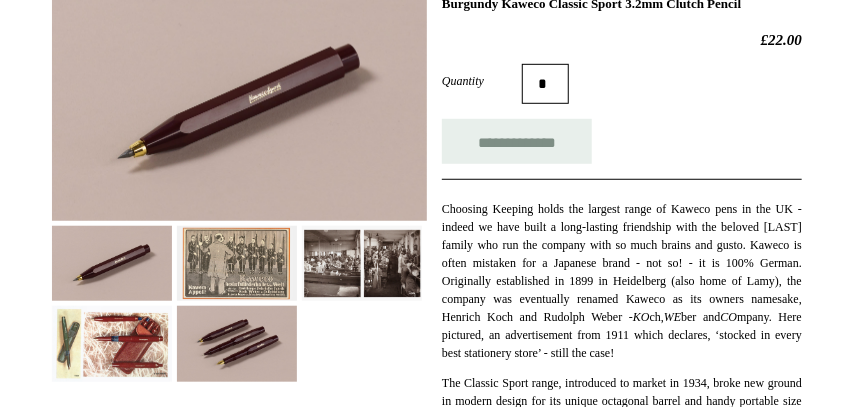 scroll, scrollTop: 425, scrollLeft: 0, axis: vertical 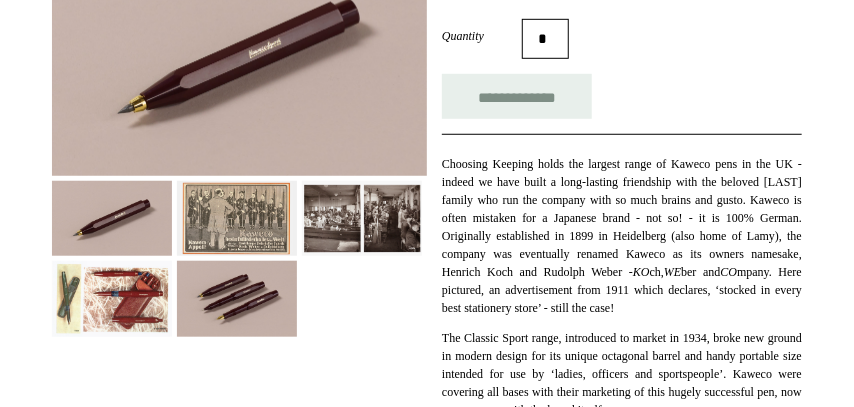 click at bounding box center [112, 298] 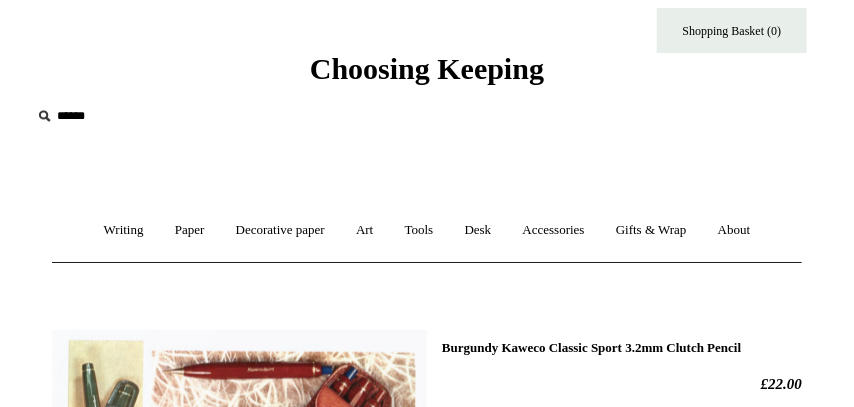 scroll, scrollTop: 0, scrollLeft: 0, axis: both 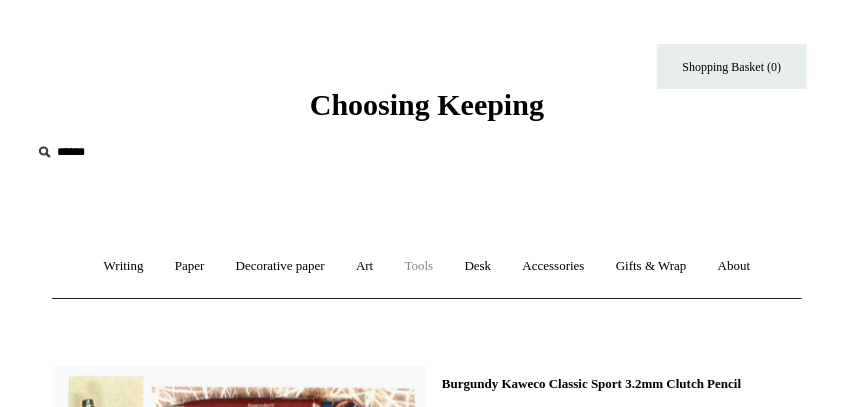 click on "Tools +" at bounding box center [419, 266] 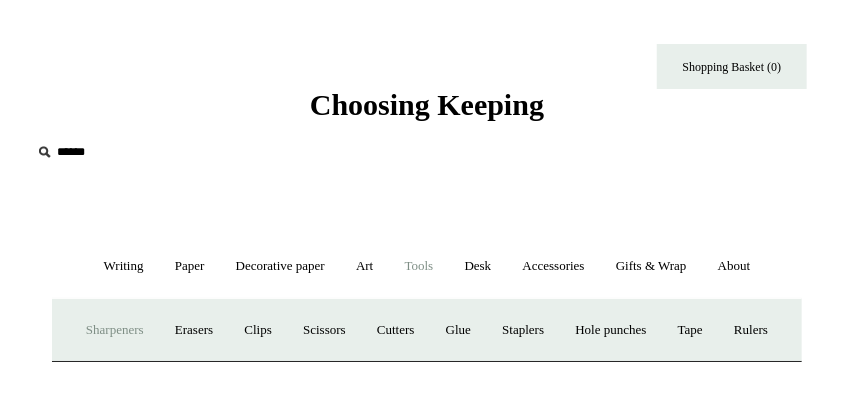 click on "Sharpeners" at bounding box center [115, 330] 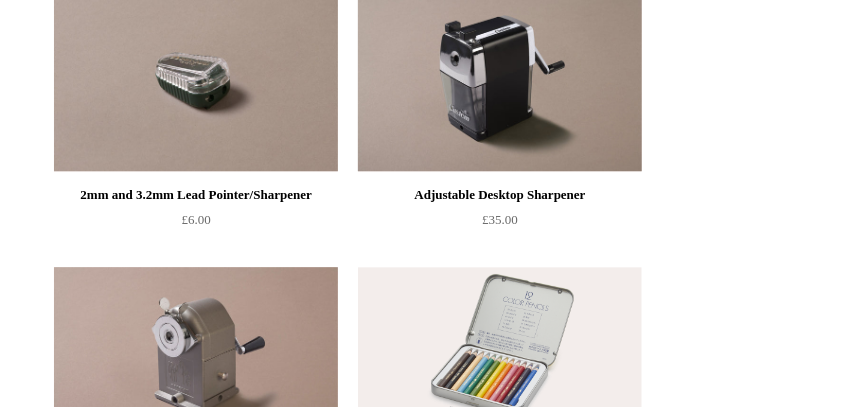 scroll, scrollTop: 1596, scrollLeft: 0, axis: vertical 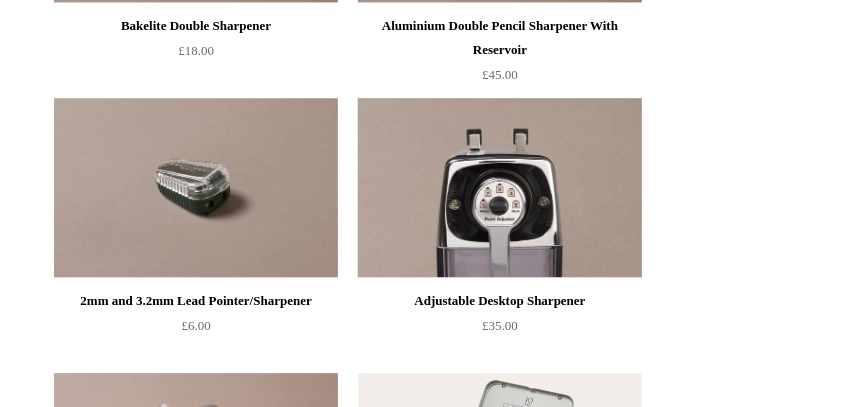 click at bounding box center [500, 188] 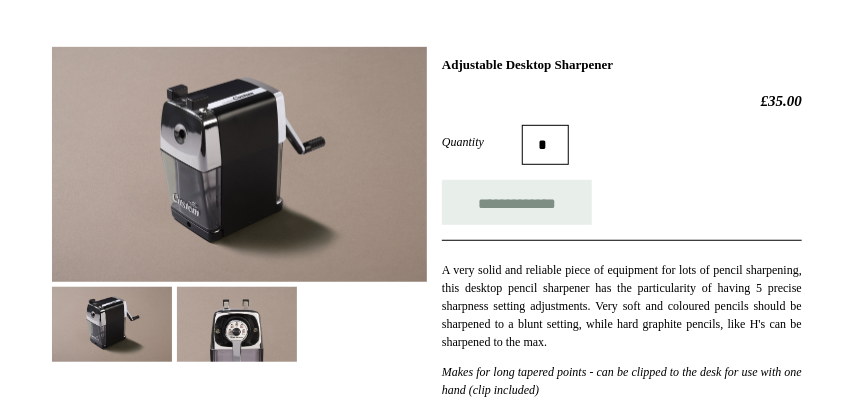 scroll, scrollTop: 425, scrollLeft: 0, axis: vertical 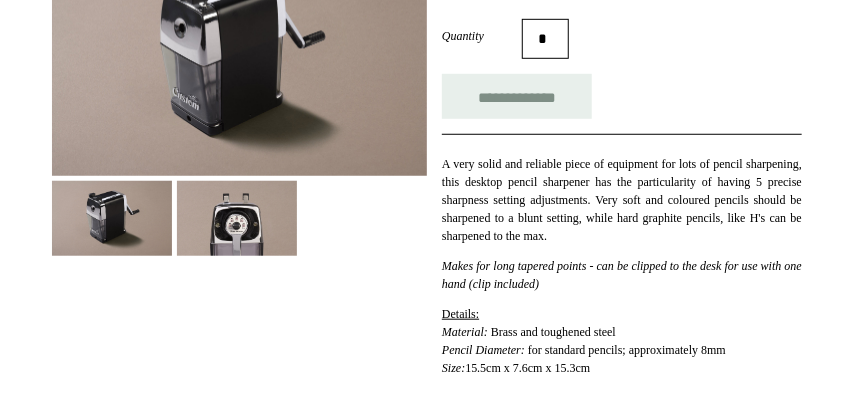 click at bounding box center (237, 218) 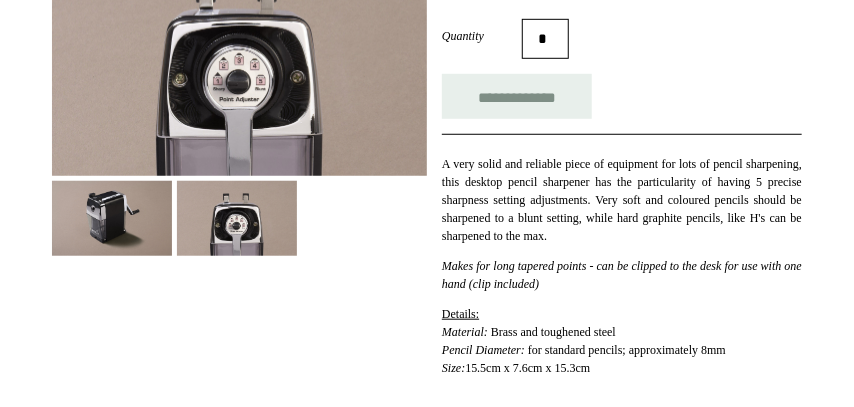 click at bounding box center (112, 218) 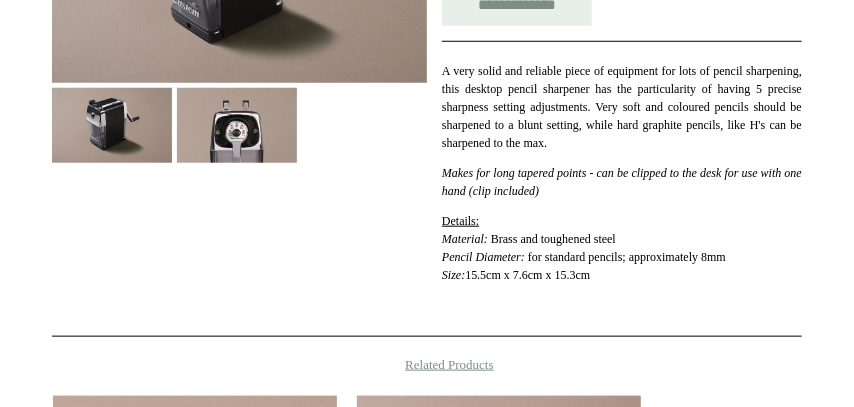 scroll, scrollTop: 532, scrollLeft: 0, axis: vertical 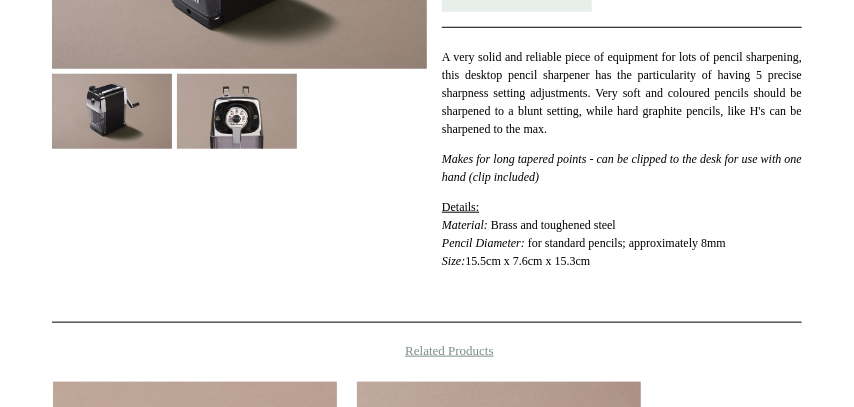 click at bounding box center [237, 111] 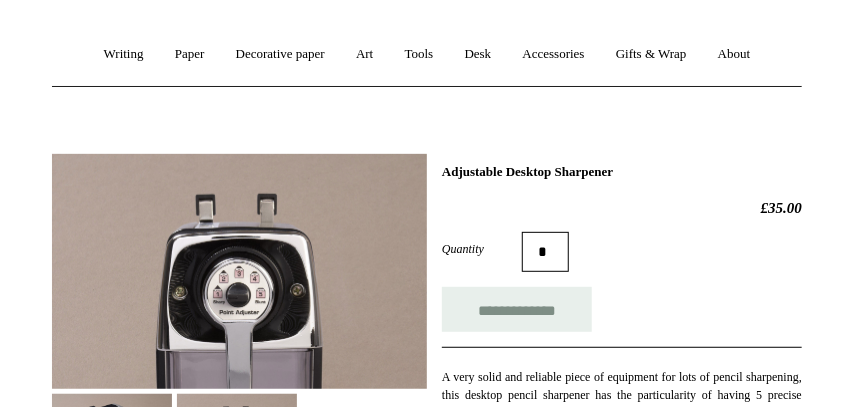 scroll, scrollTop: 106, scrollLeft: 0, axis: vertical 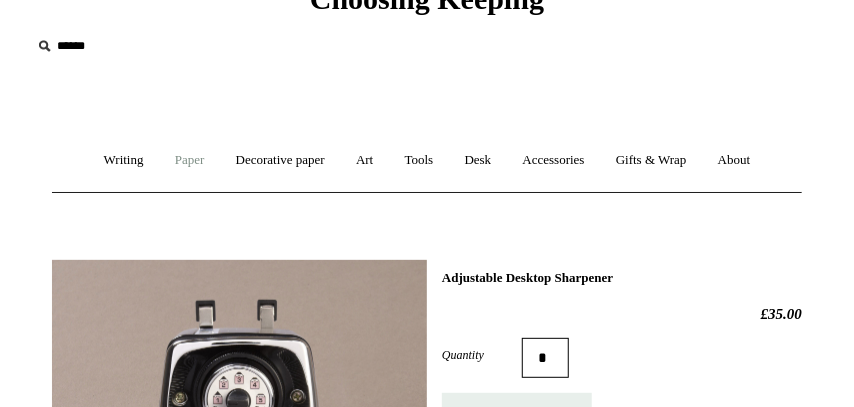 click on "Paper +" at bounding box center (190, 160) 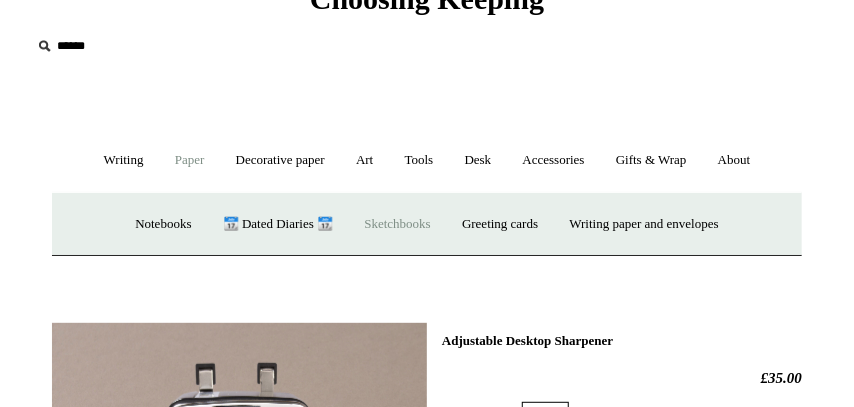 click on "Sketchbooks +" at bounding box center [397, 224] 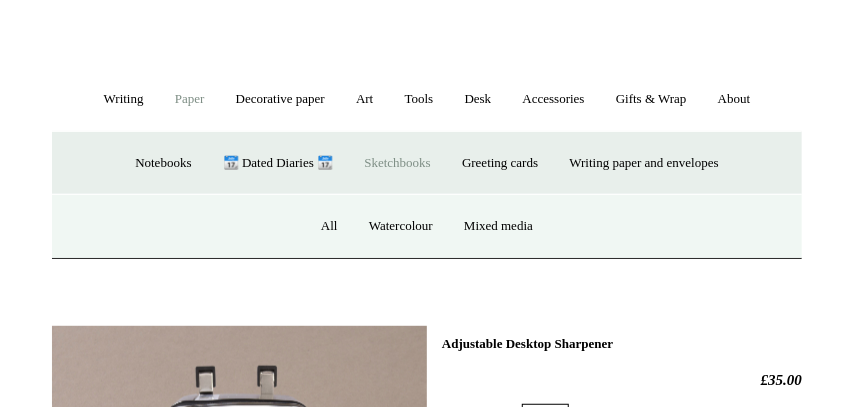 scroll, scrollTop: 212, scrollLeft: 0, axis: vertical 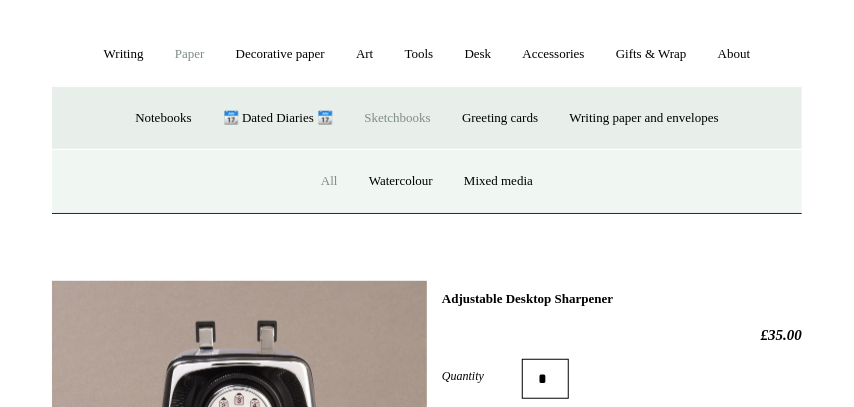 click on "All" at bounding box center [329, 181] 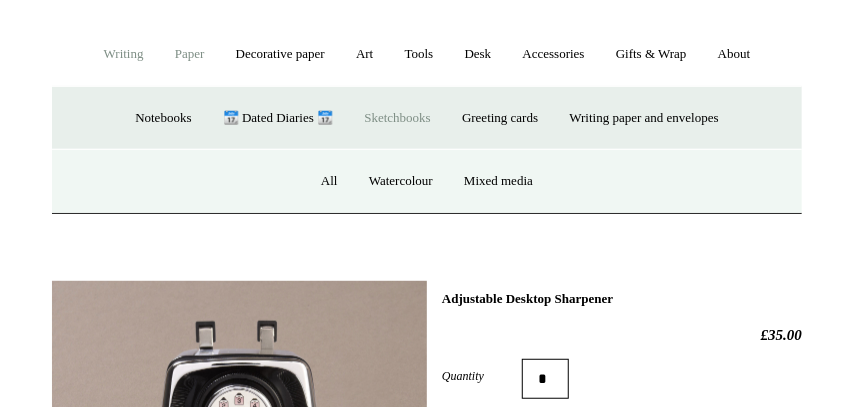 click on "Writing +" at bounding box center [124, 54] 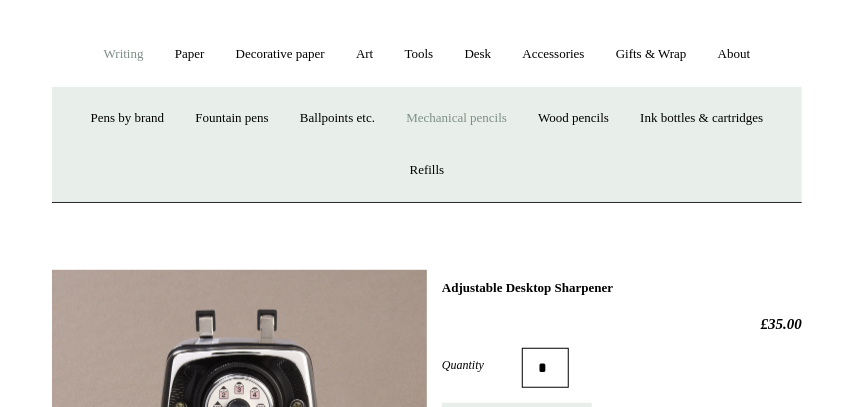 click on "Mechanical pencils +" at bounding box center (456, 118) 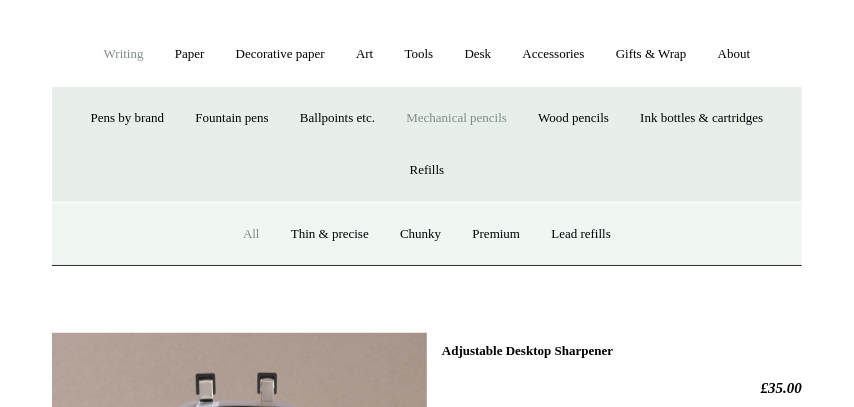 click on "All" at bounding box center [251, 234] 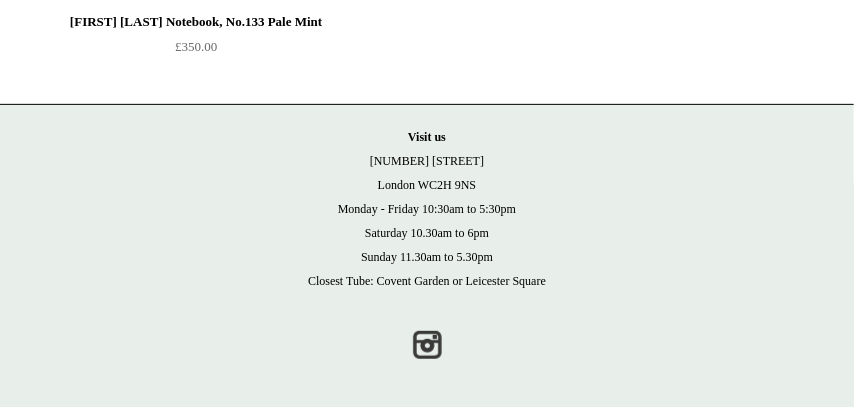 scroll, scrollTop: 4907, scrollLeft: 0, axis: vertical 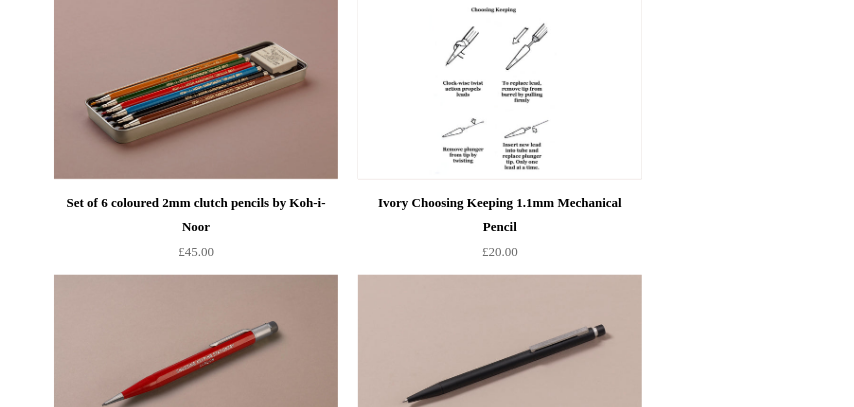 click at bounding box center (500, 90) 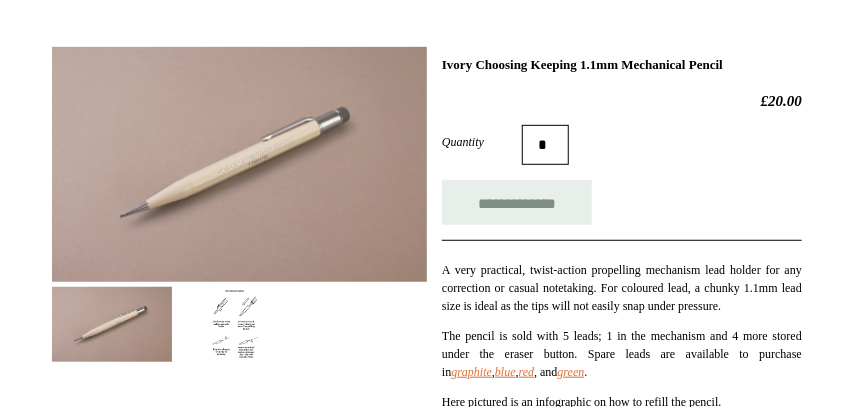 scroll, scrollTop: 0, scrollLeft: 0, axis: both 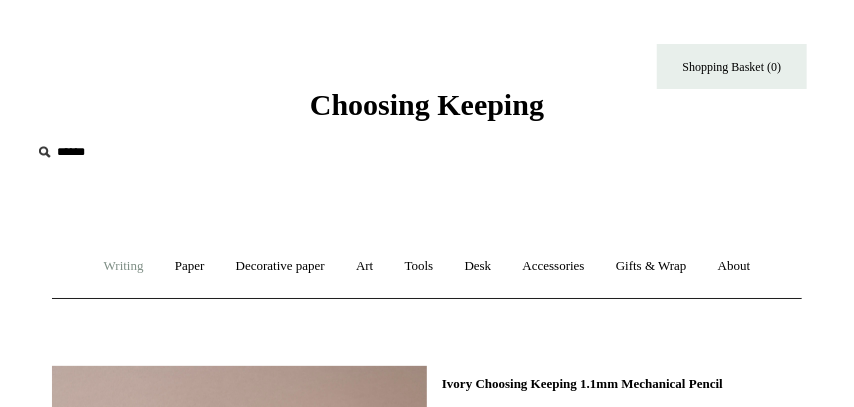 click on "Writing +" at bounding box center [124, 266] 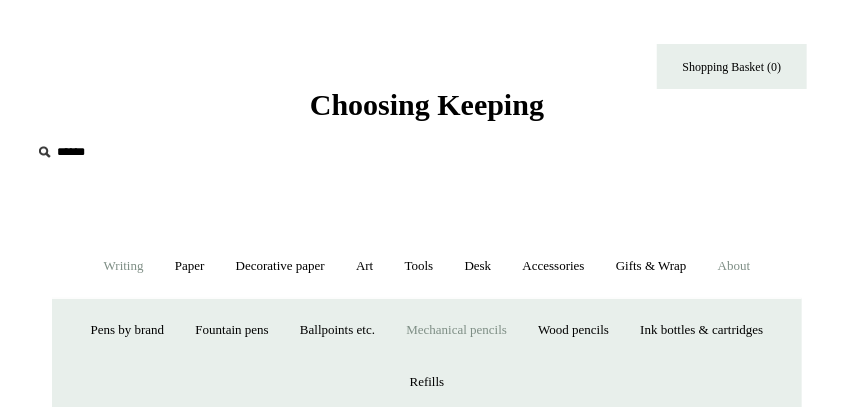 click on "About +" at bounding box center (734, 266) 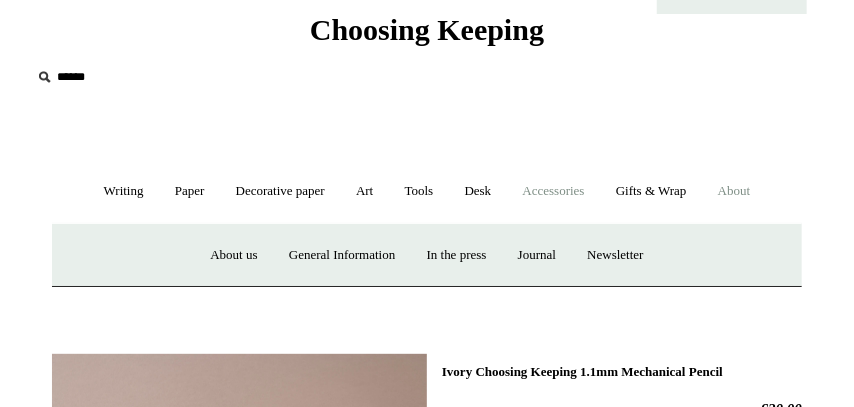 scroll, scrollTop: 212, scrollLeft: 0, axis: vertical 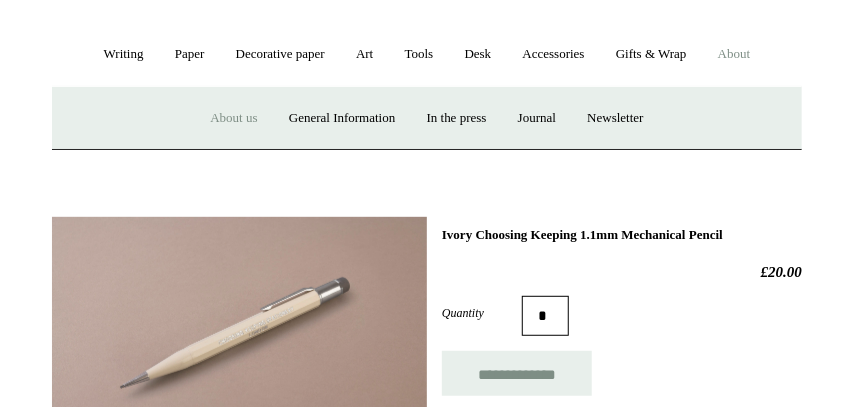 click on "About us" at bounding box center [233, 118] 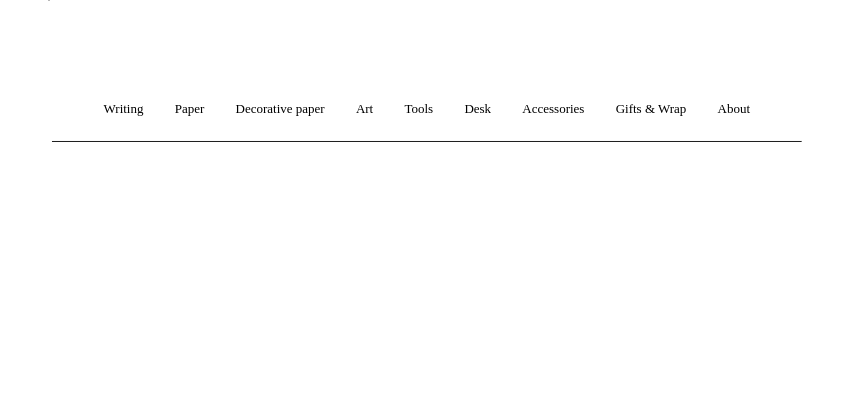 scroll, scrollTop: 106, scrollLeft: 0, axis: vertical 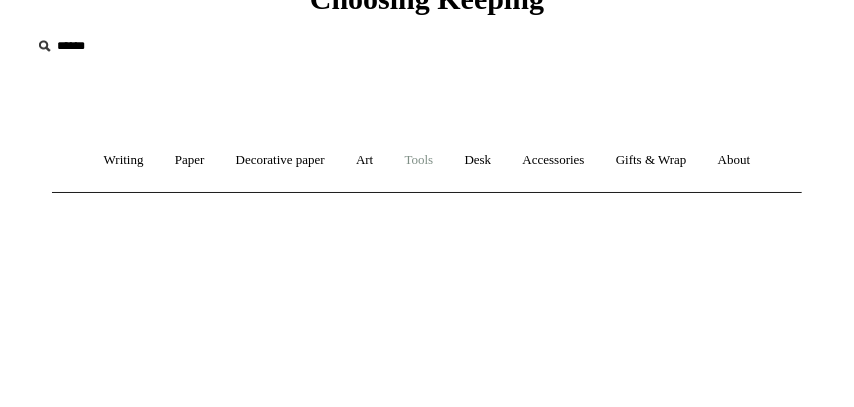 click on "Tools +" at bounding box center [419, 160] 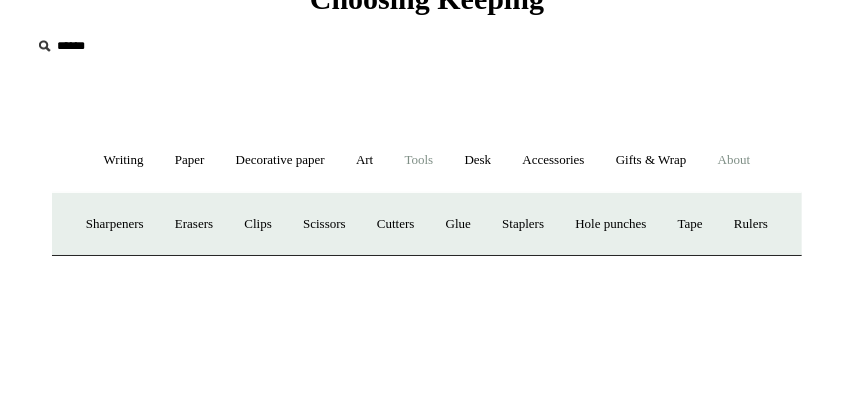 click on "About +" at bounding box center [734, 160] 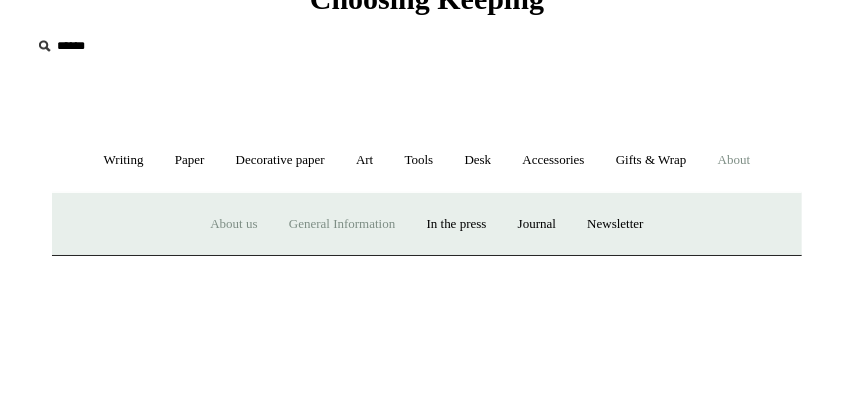 click on "General Information" at bounding box center [342, 224] 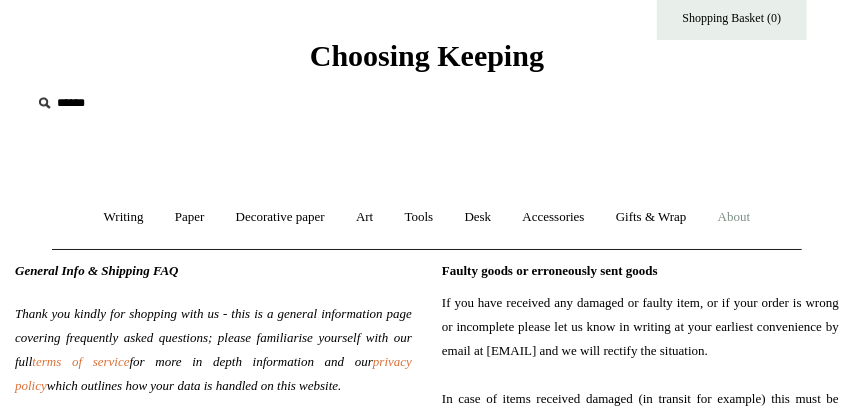 scroll, scrollTop: 0, scrollLeft: 0, axis: both 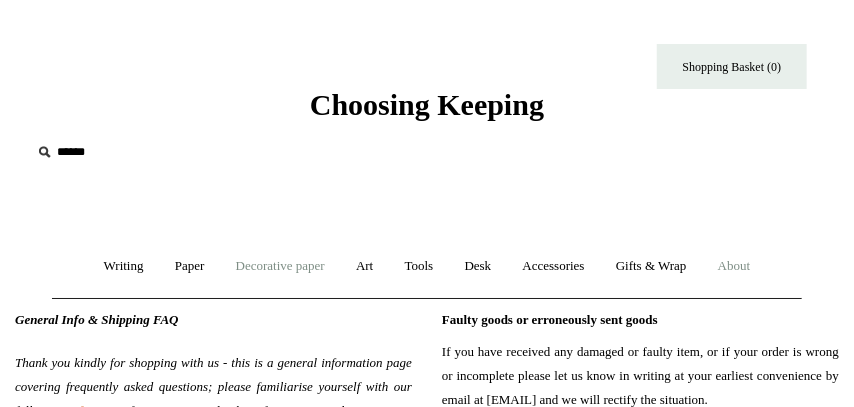 click on "Decorative paper +" at bounding box center (280, 266) 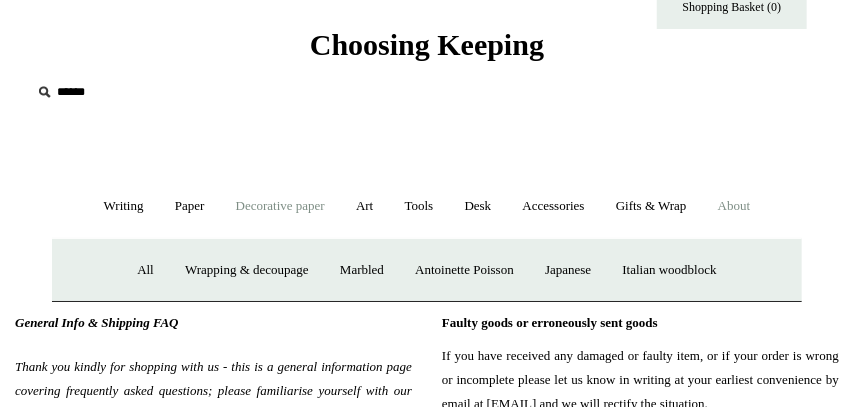 scroll, scrollTop: 106, scrollLeft: 0, axis: vertical 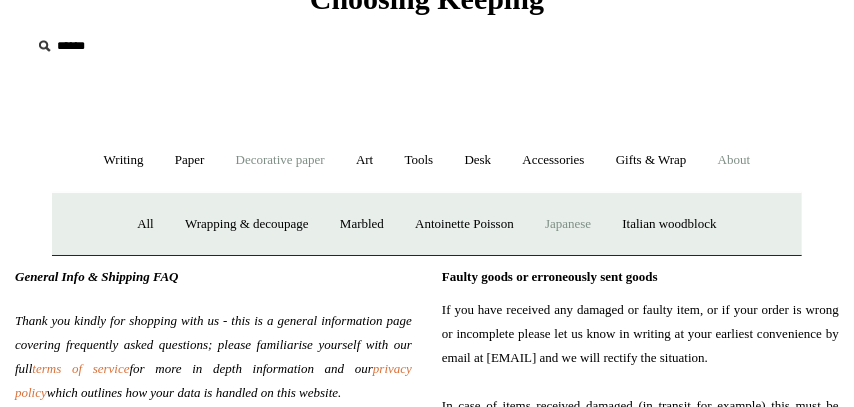 click on "Japanese" at bounding box center (568, 224) 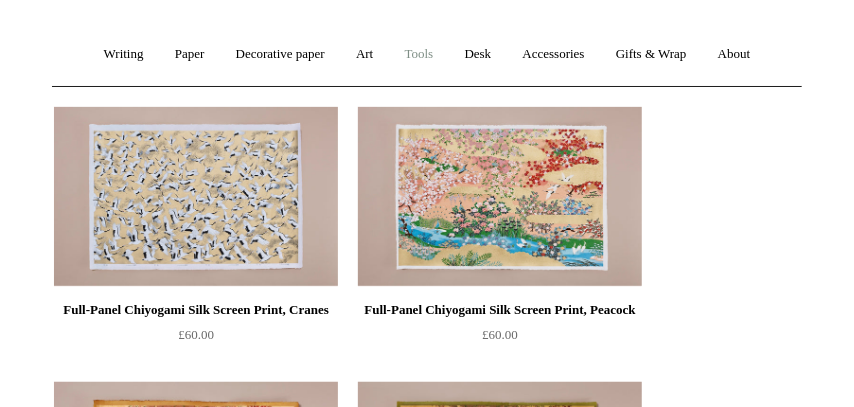 scroll, scrollTop: 0, scrollLeft: 0, axis: both 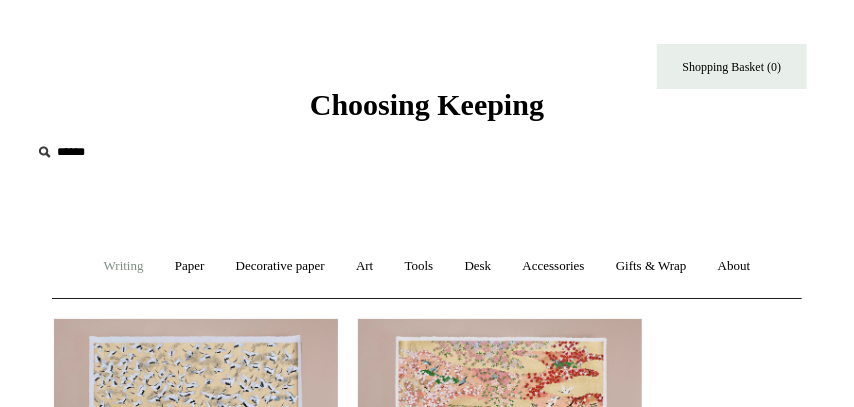click on "Writing +" at bounding box center (124, 266) 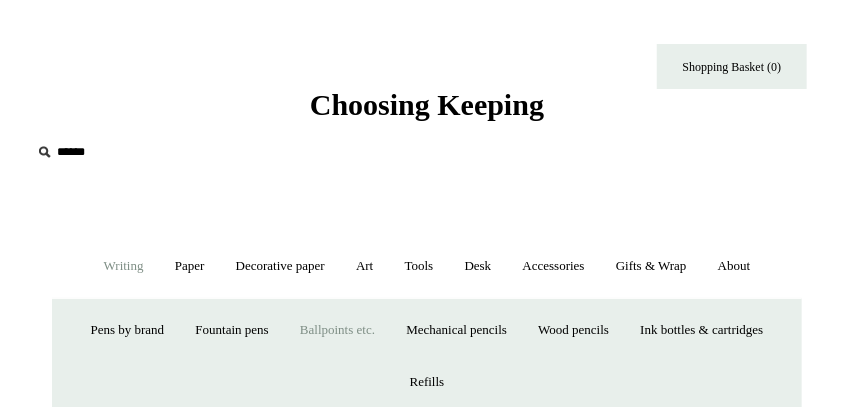 scroll, scrollTop: 106, scrollLeft: 0, axis: vertical 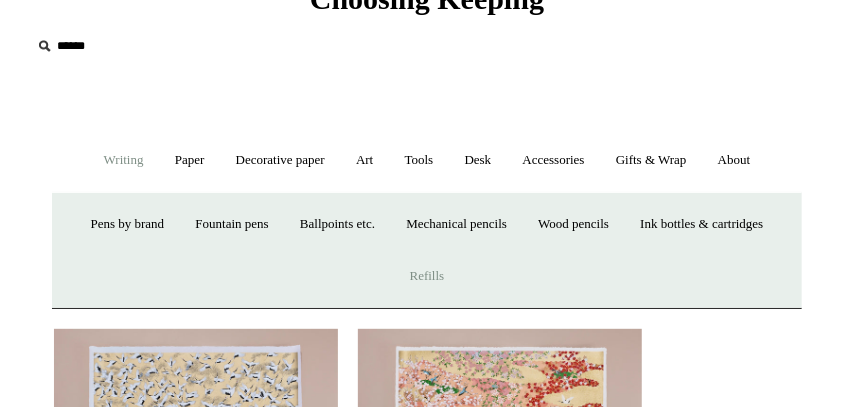 click on "Refills +" at bounding box center [427, 276] 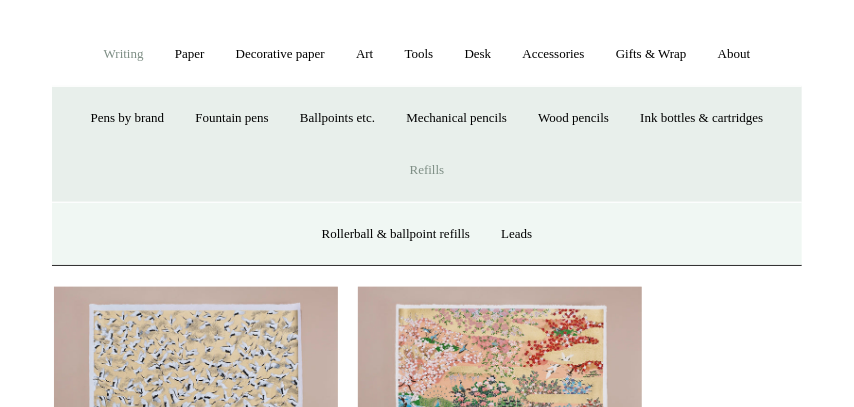 scroll, scrollTop: 212, scrollLeft: 0, axis: vertical 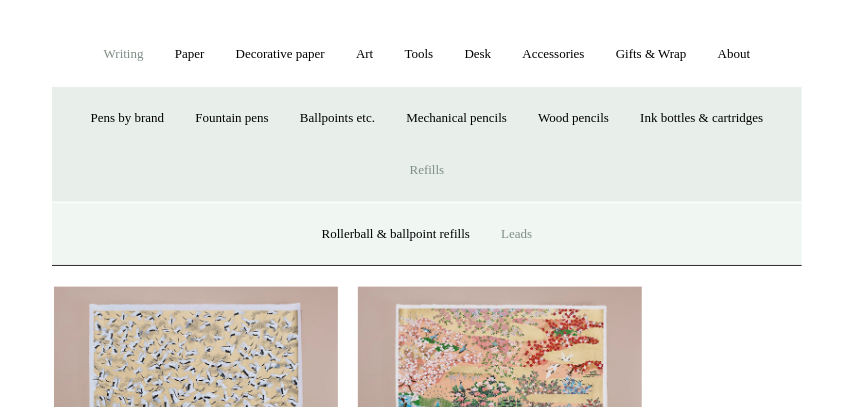 click on "Leads" at bounding box center (516, 234) 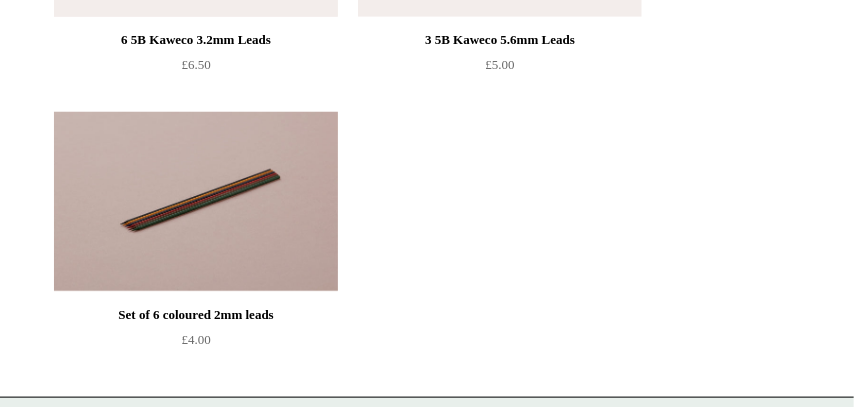 scroll, scrollTop: 425, scrollLeft: 0, axis: vertical 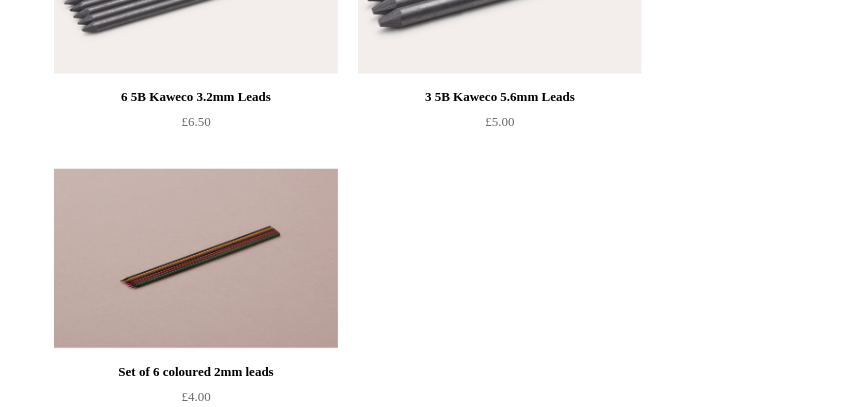 click on "6 5B Kaweco 3.2mm Leads" at bounding box center [196, 97] 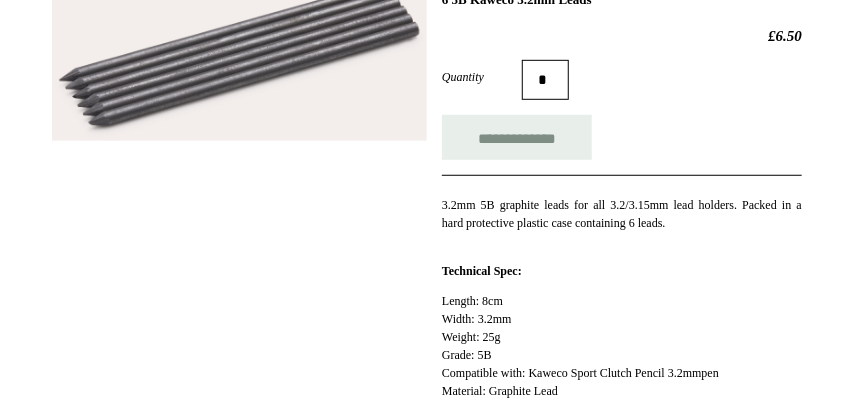 scroll, scrollTop: 212, scrollLeft: 0, axis: vertical 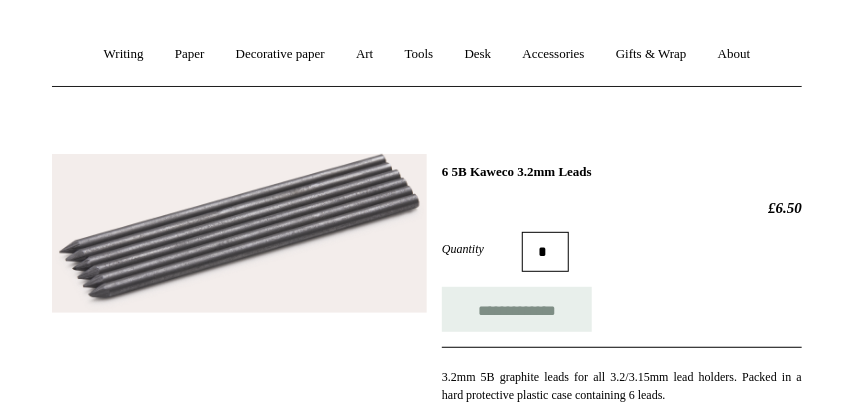 click on "6 5B Kaweco 3.2mm Leads" at bounding box center [622, 172] 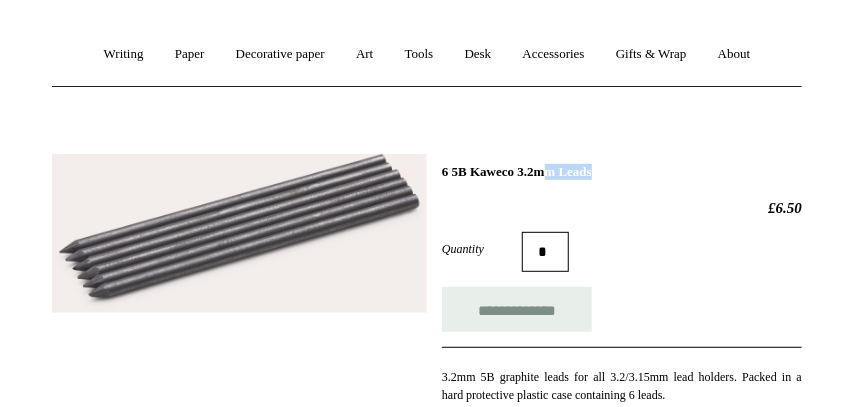 drag, startPoint x: 525, startPoint y: 167, endPoint x: 472, endPoint y: 167, distance: 53 